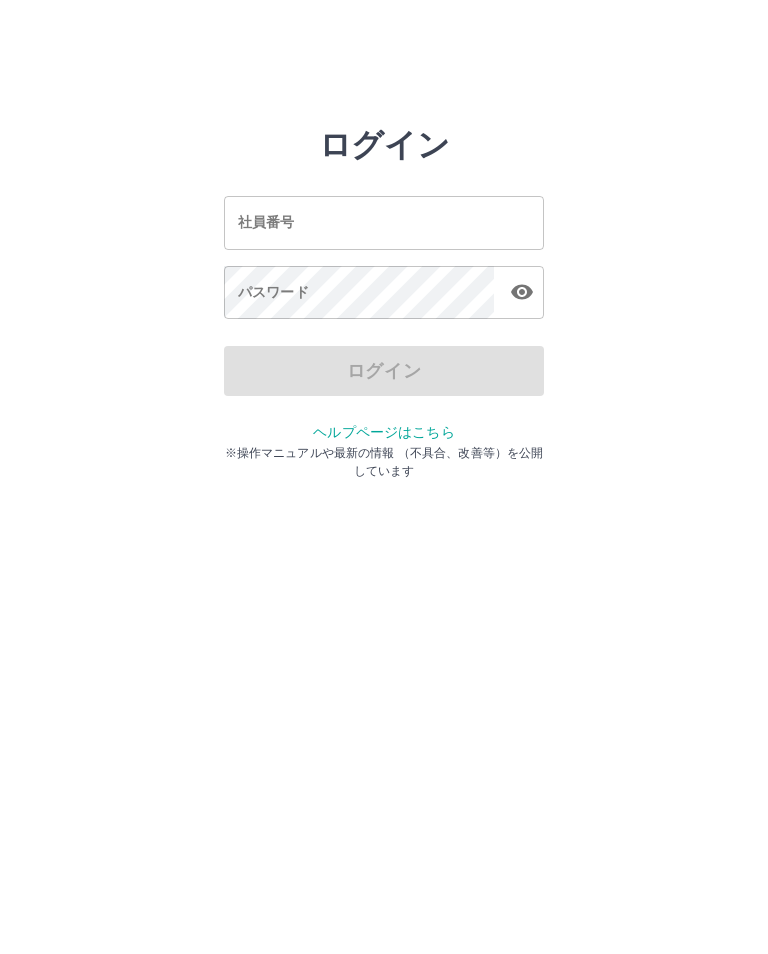 scroll, scrollTop: 0, scrollLeft: 0, axis: both 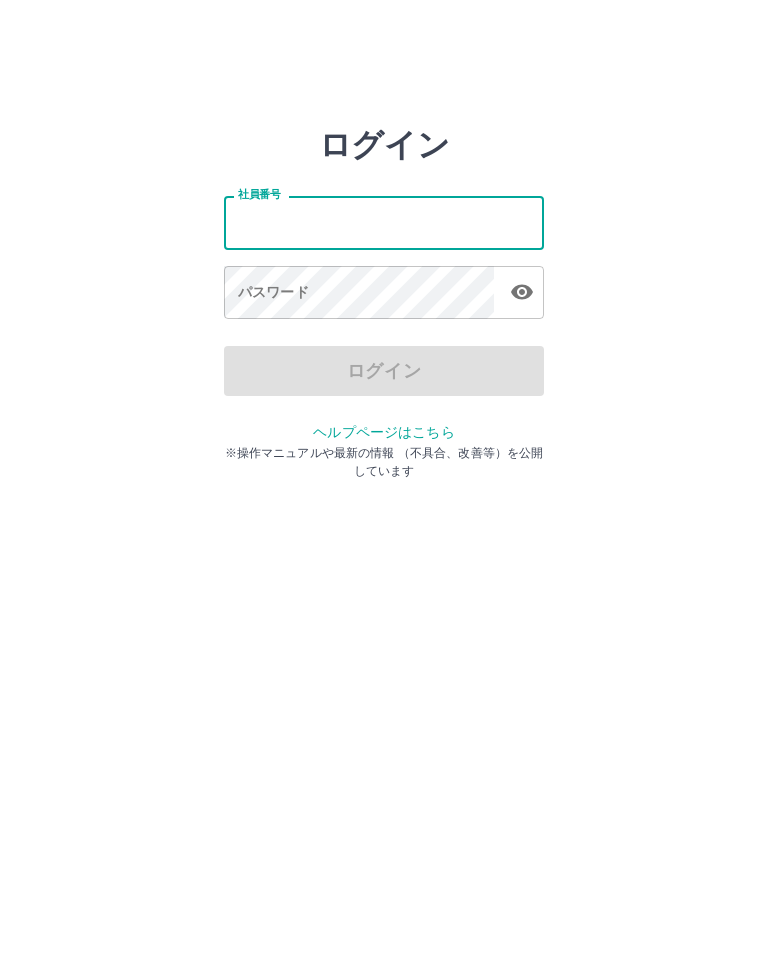 click on "社員番号" at bounding box center (384, 222) 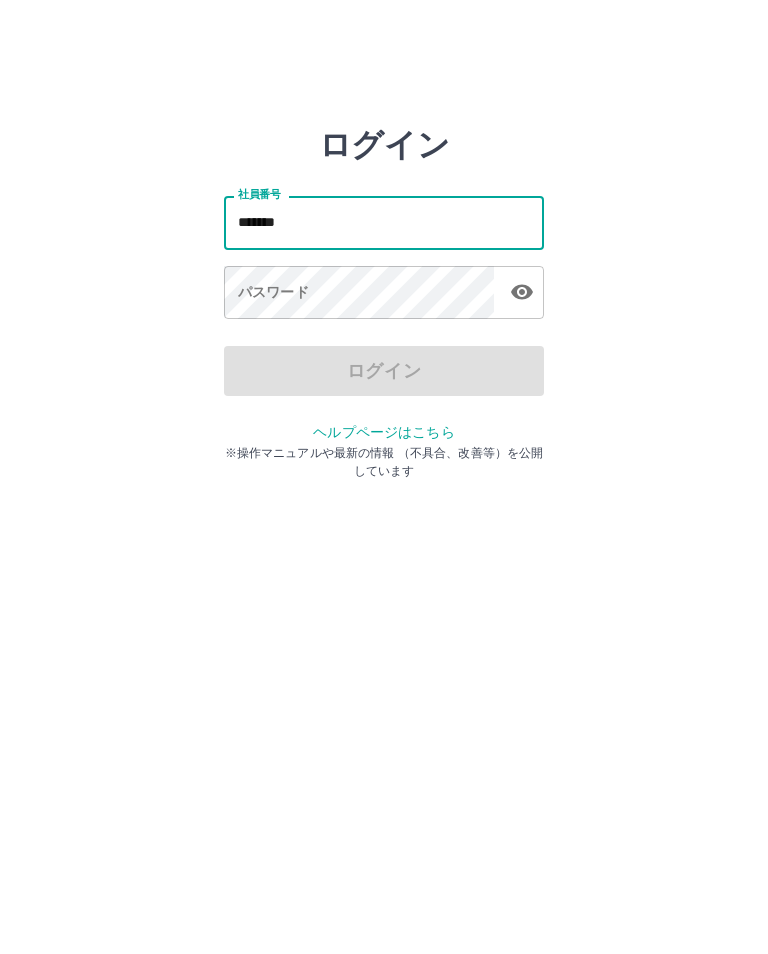 type on "*******" 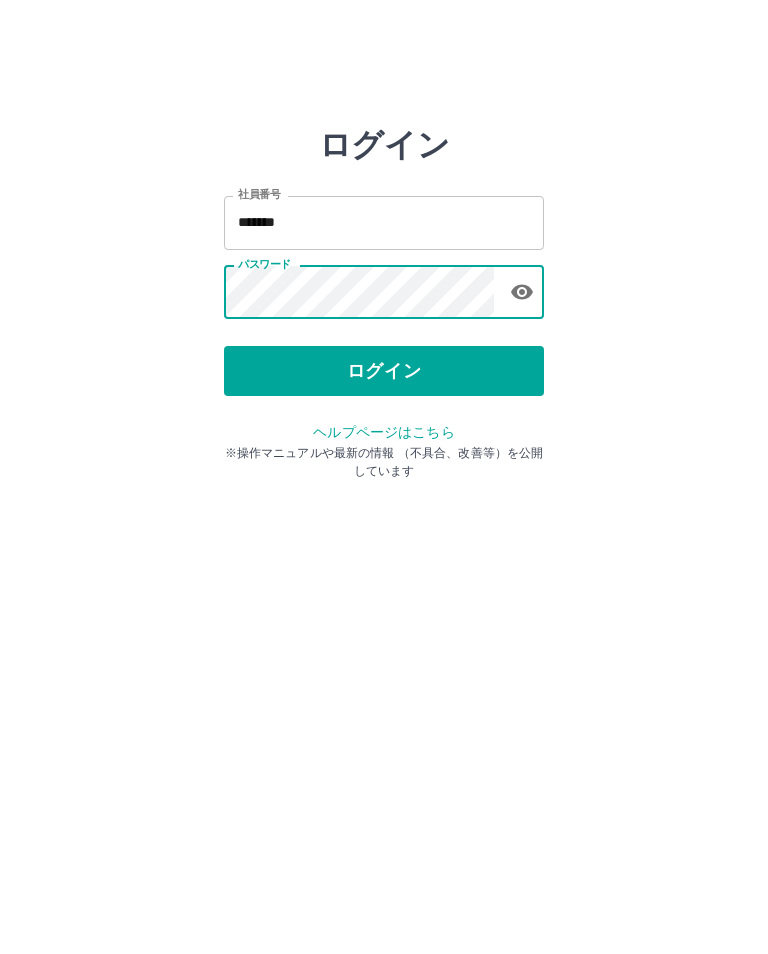 click on "ログイン" at bounding box center [384, 371] 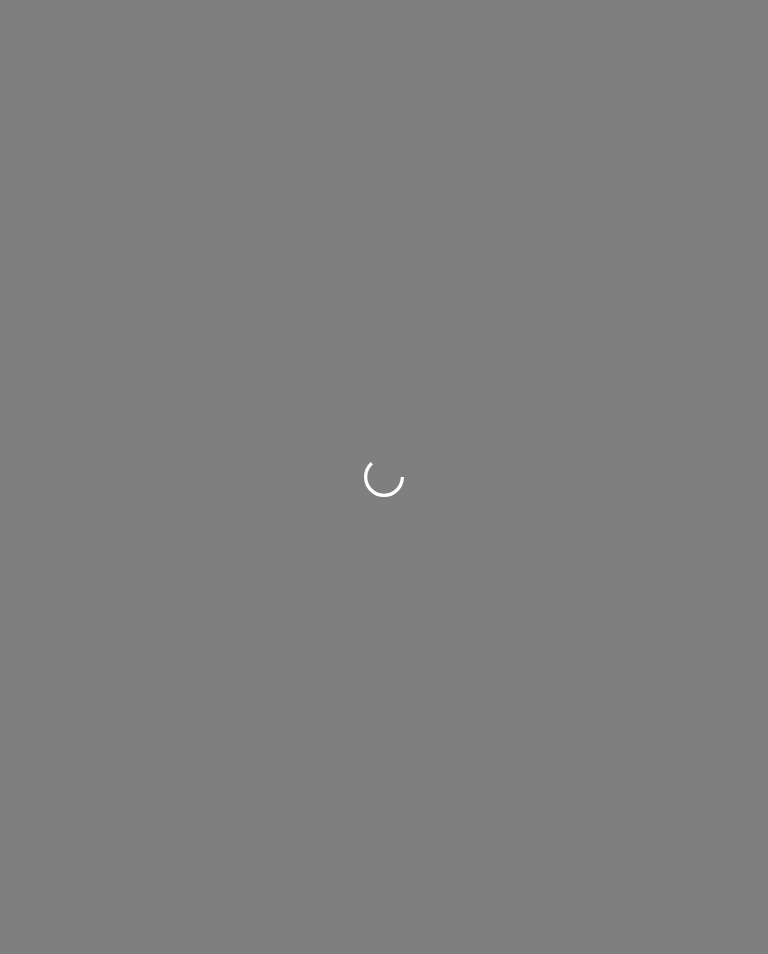 scroll, scrollTop: 0, scrollLeft: 0, axis: both 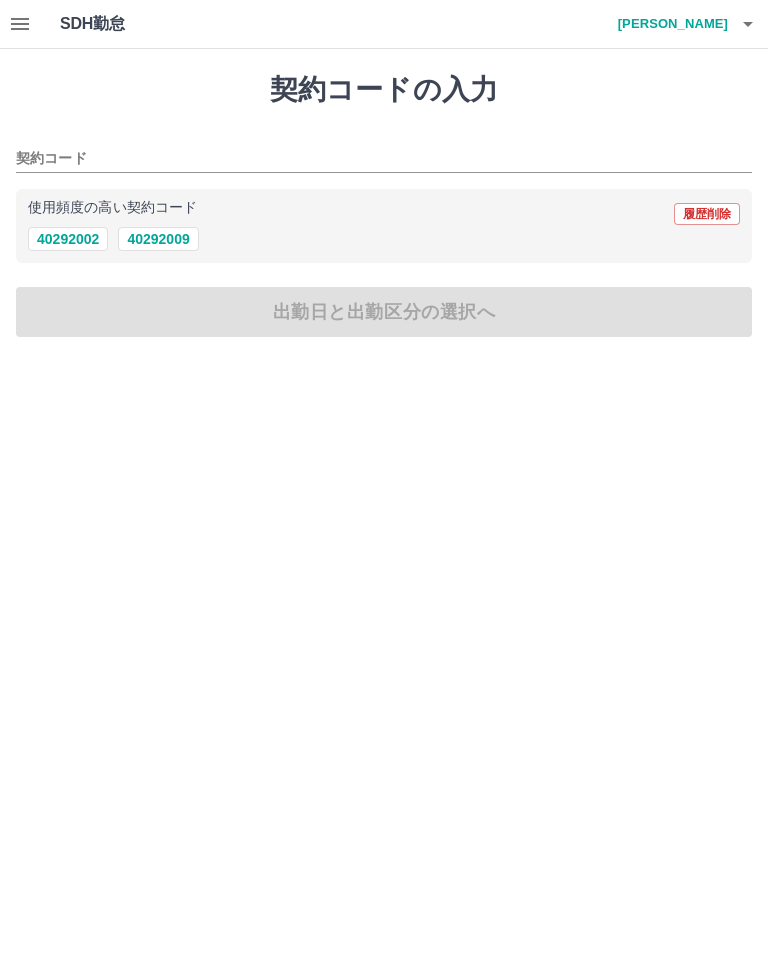 click on "契約コード" at bounding box center (369, 159) 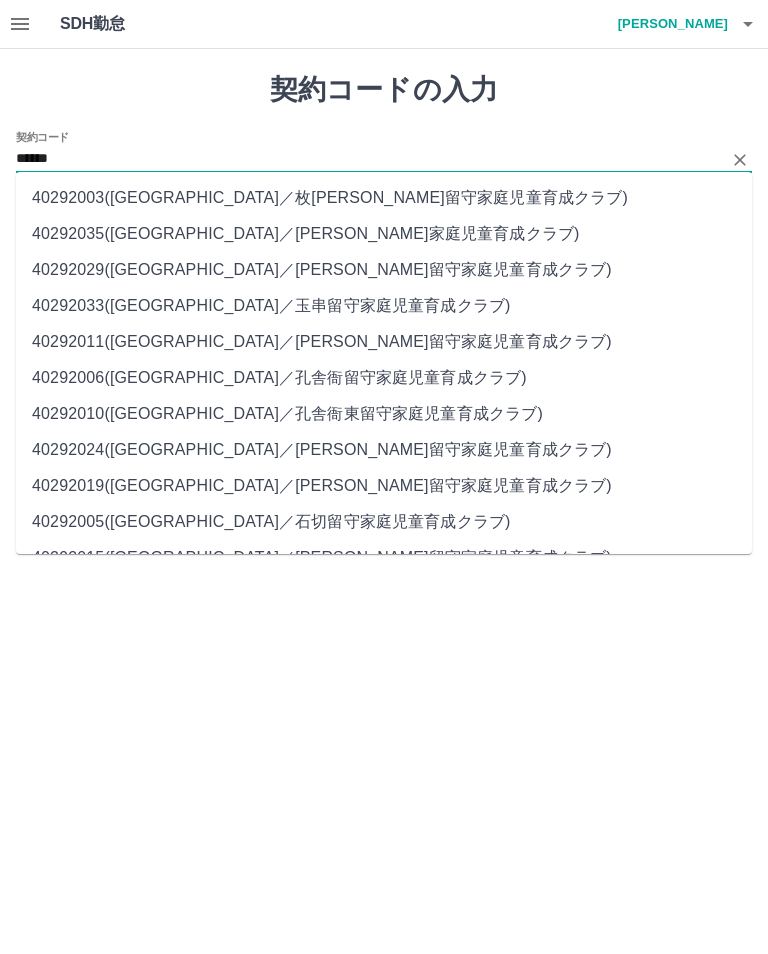 click on "40292005  ( [GEOGRAPHIC_DATA] ／ 石切留守家庭児童育成クラブ )" at bounding box center (384, 522) 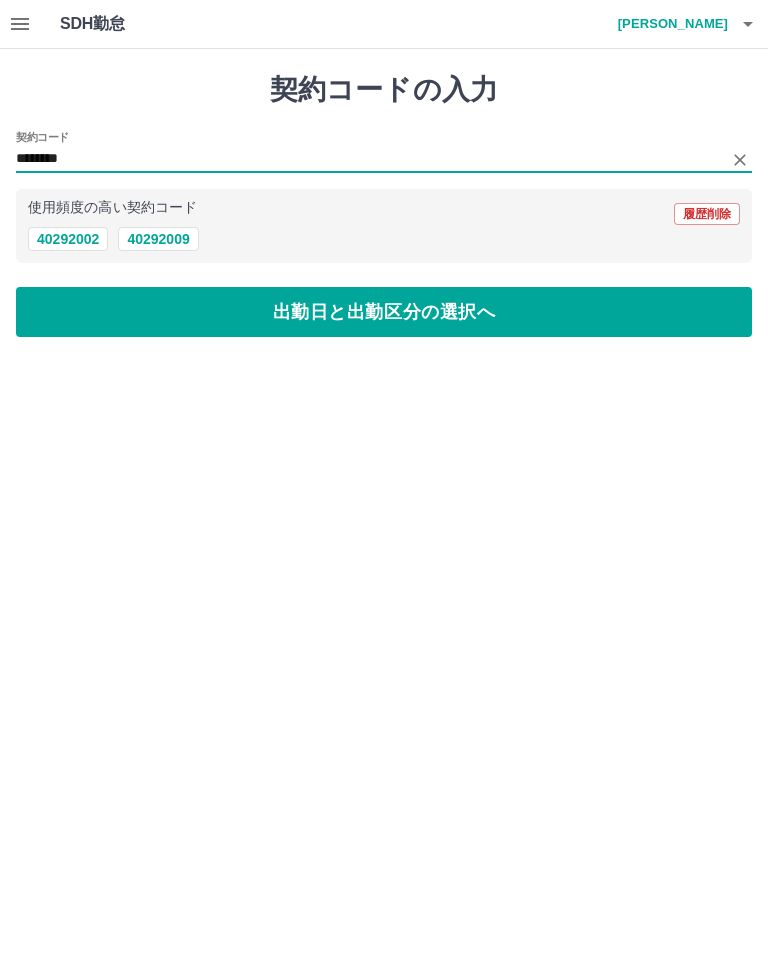 click on "出勤日と出勤区分の選択へ" at bounding box center (384, 312) 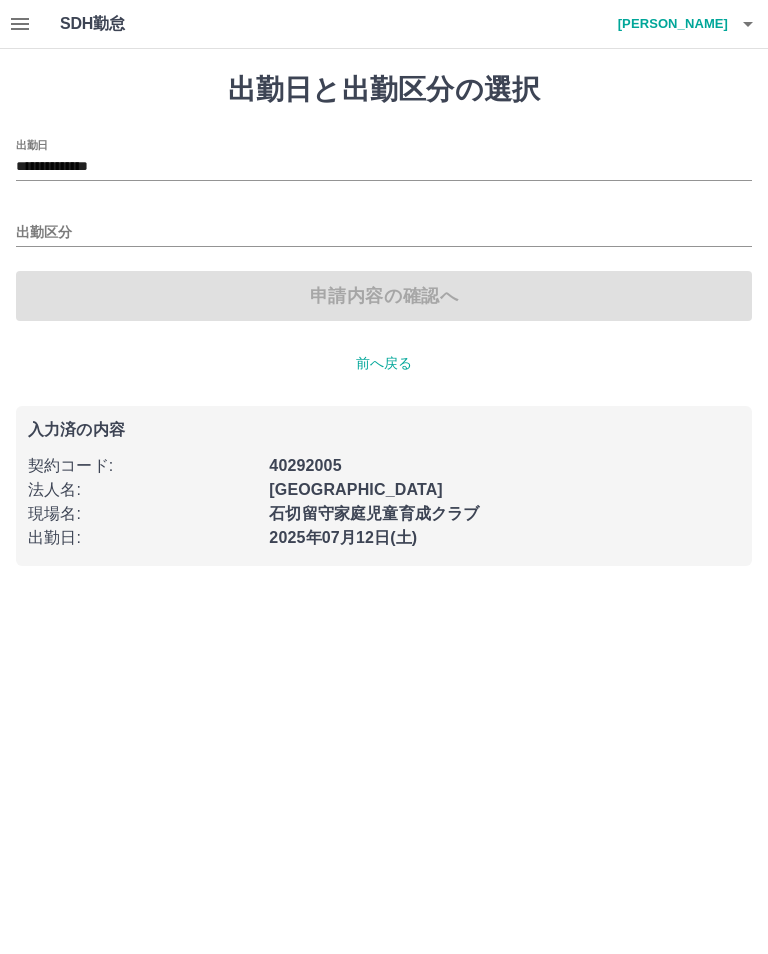 click on "出勤区分" at bounding box center [384, 233] 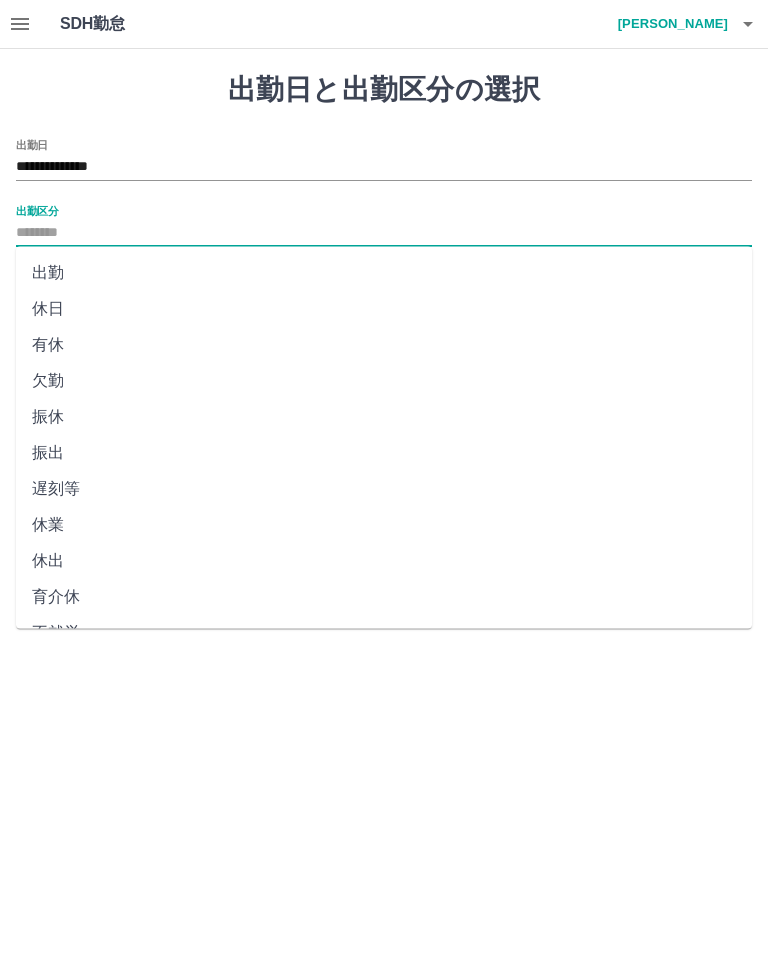 click on "出勤" at bounding box center (384, 273) 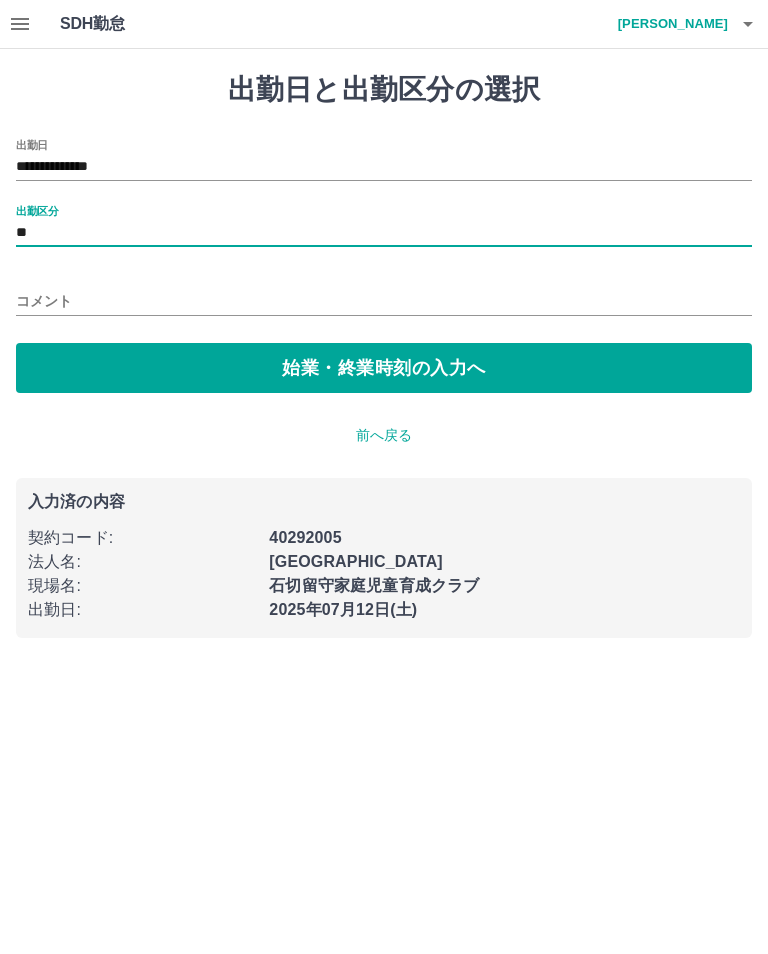 click on "始業・終業時刻の入力へ" at bounding box center (384, 368) 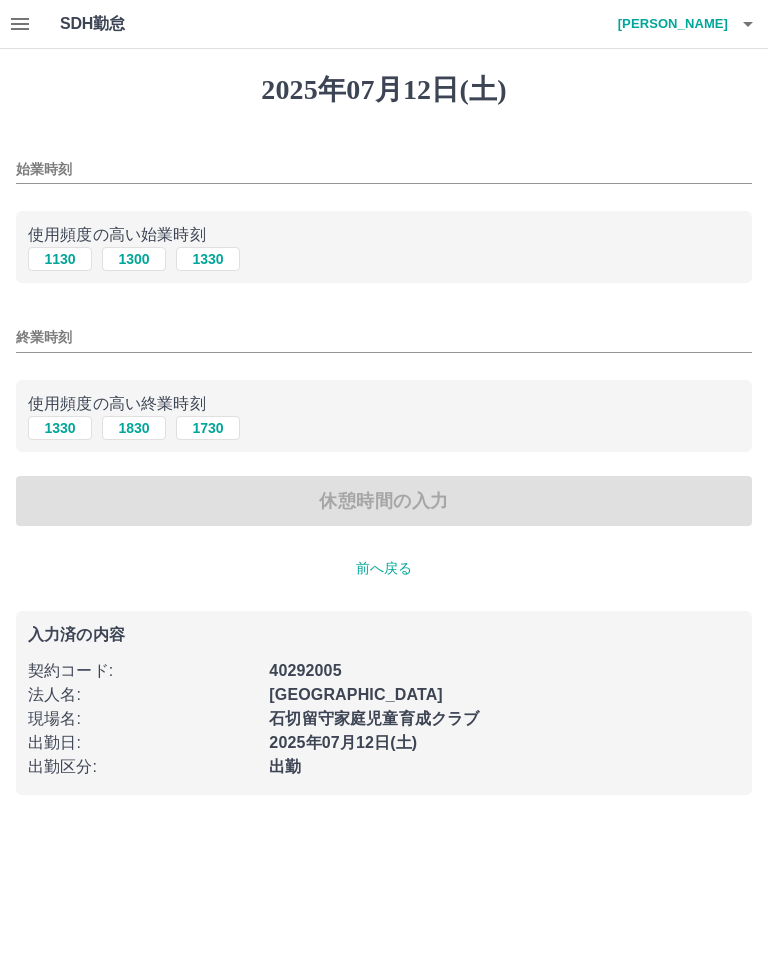 click on "始業時刻" at bounding box center (384, 169) 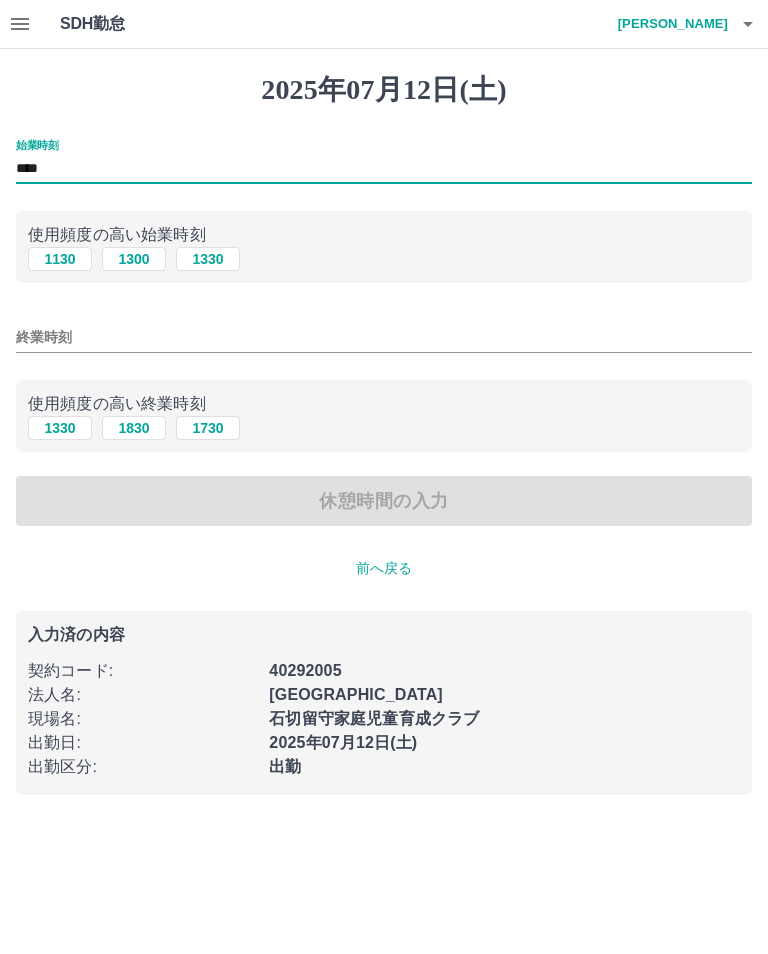 type on "****" 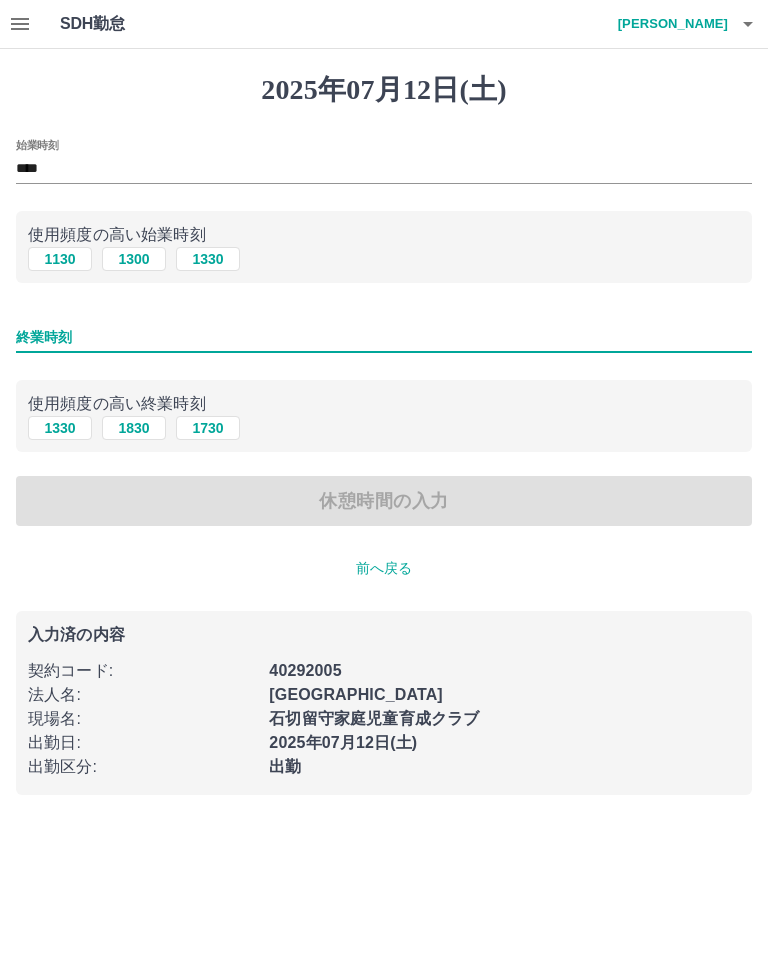click on "終業時刻" at bounding box center [384, 337] 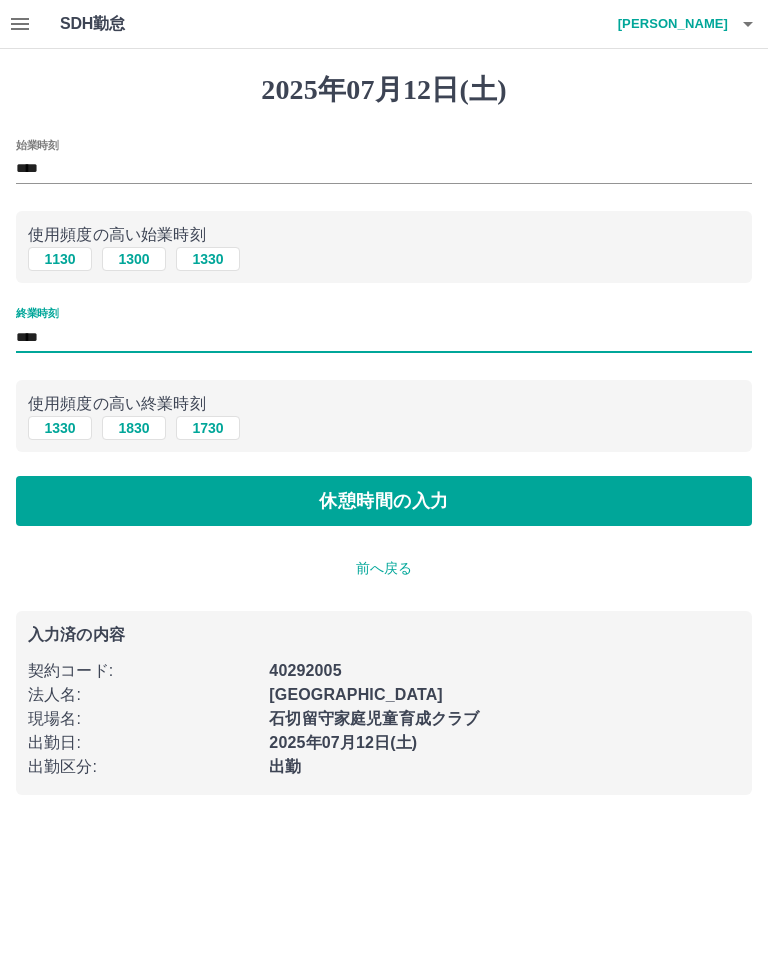 type on "****" 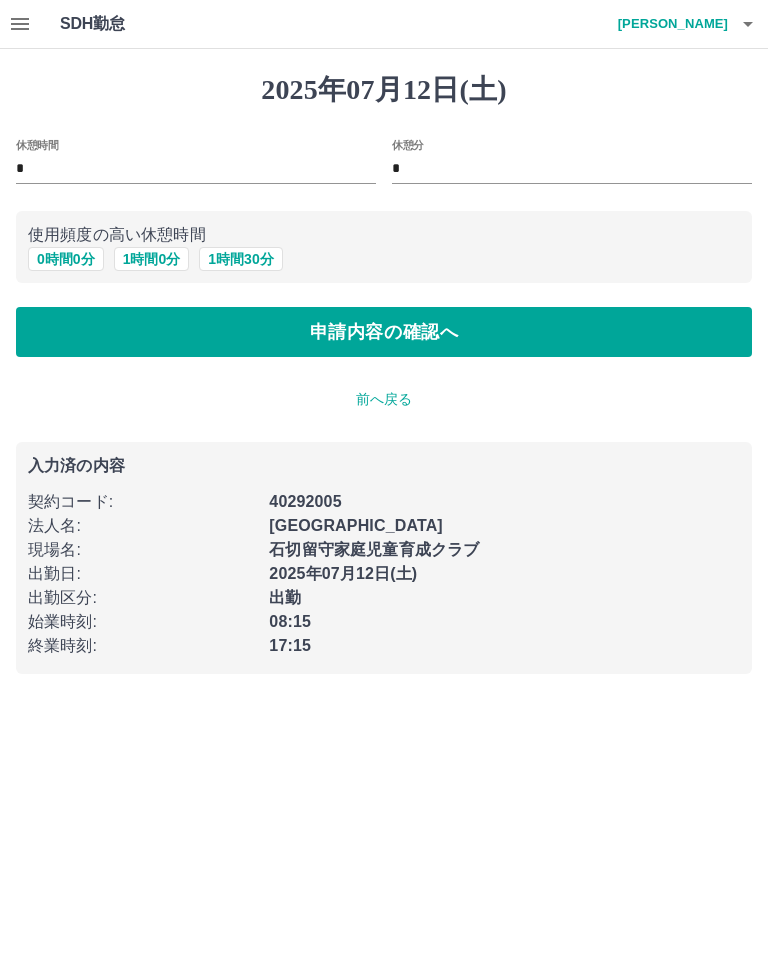 click on "1 時間 0 分" at bounding box center (152, 259) 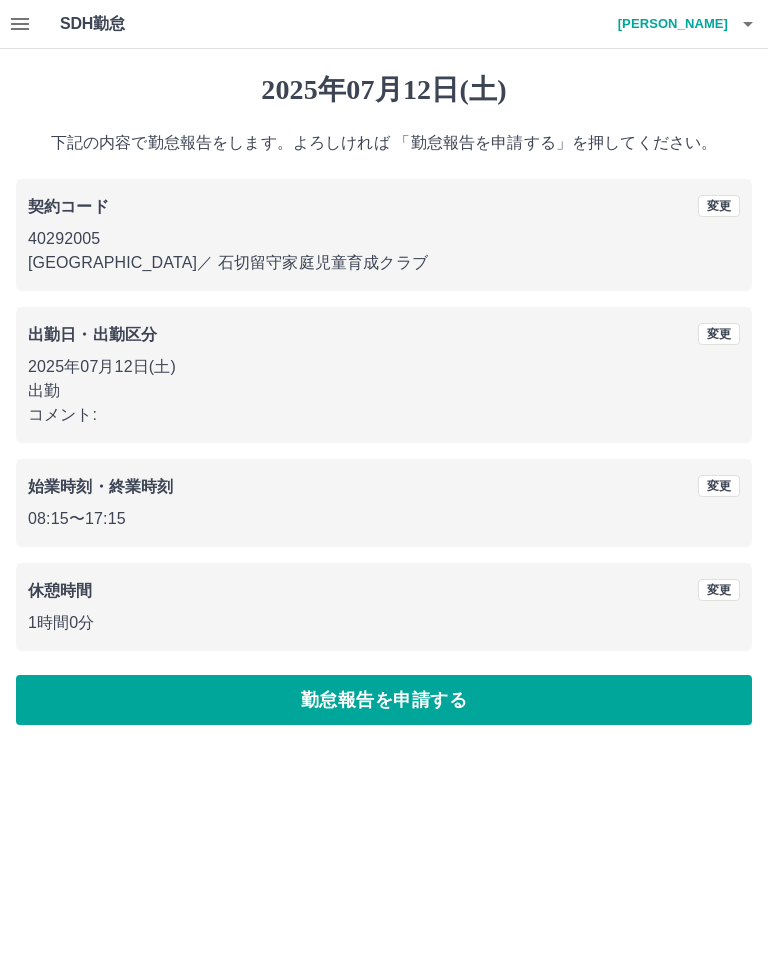 click on "勤怠報告を申請する" at bounding box center (384, 700) 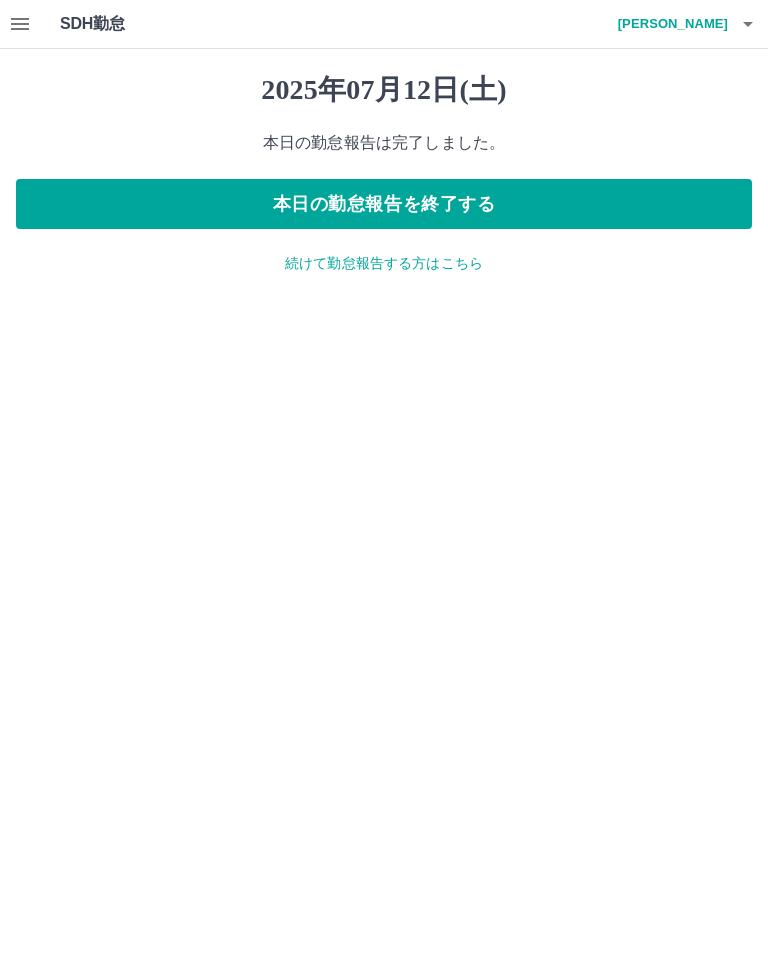 click on "本日の勤怠報告を終了する" at bounding box center (384, 204) 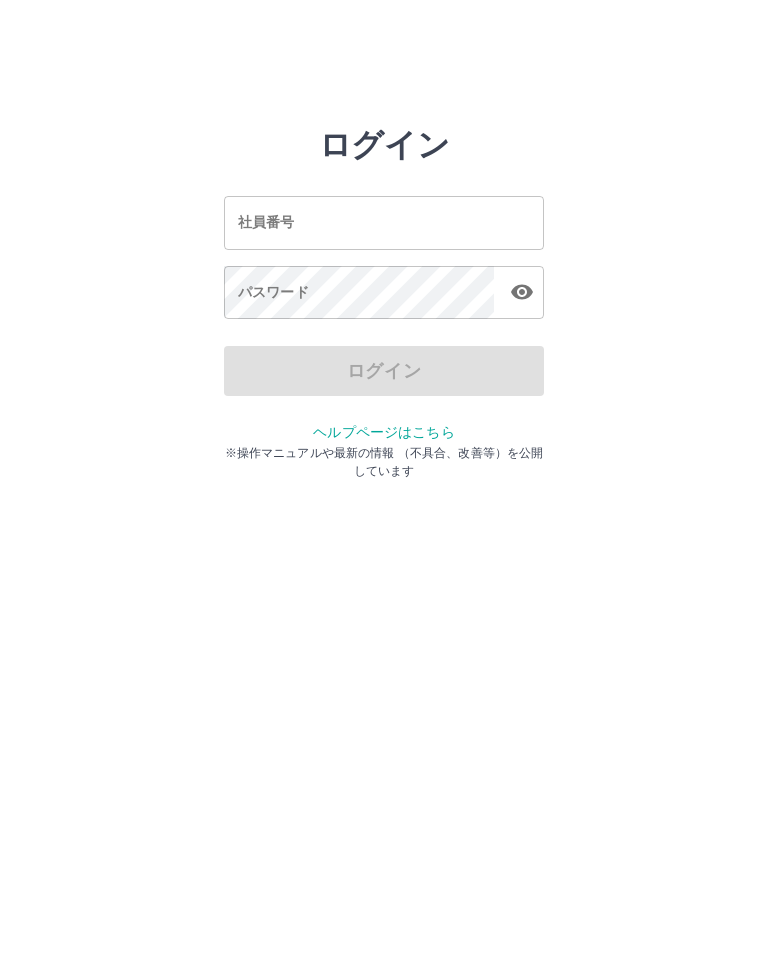 scroll, scrollTop: 0, scrollLeft: 0, axis: both 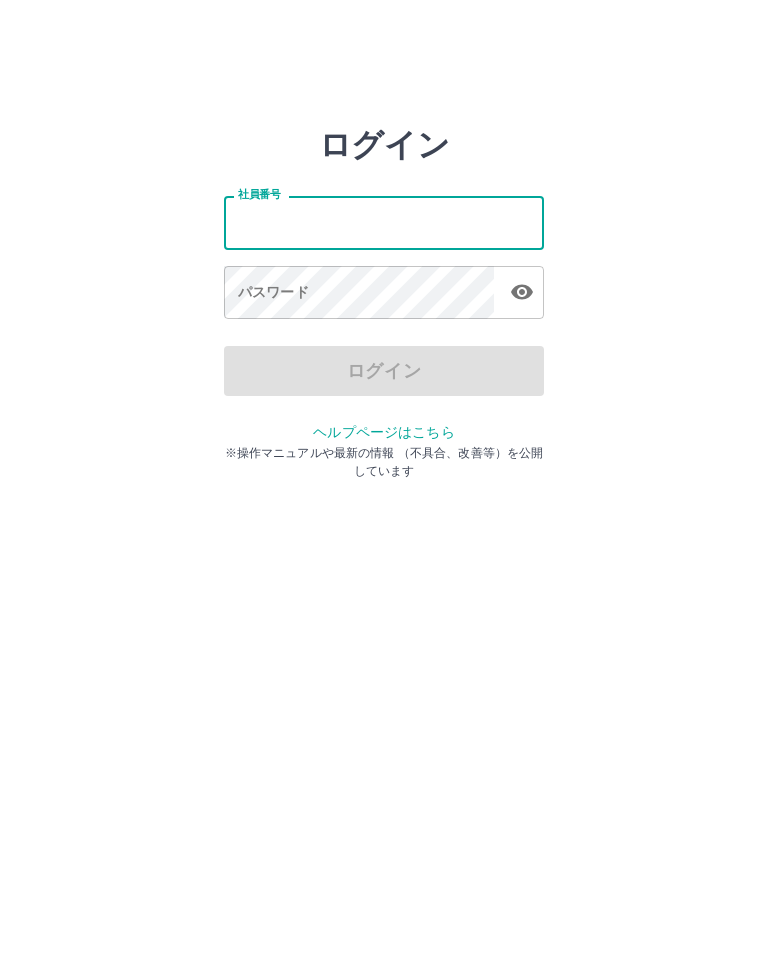click on "社員番号" at bounding box center (384, 222) 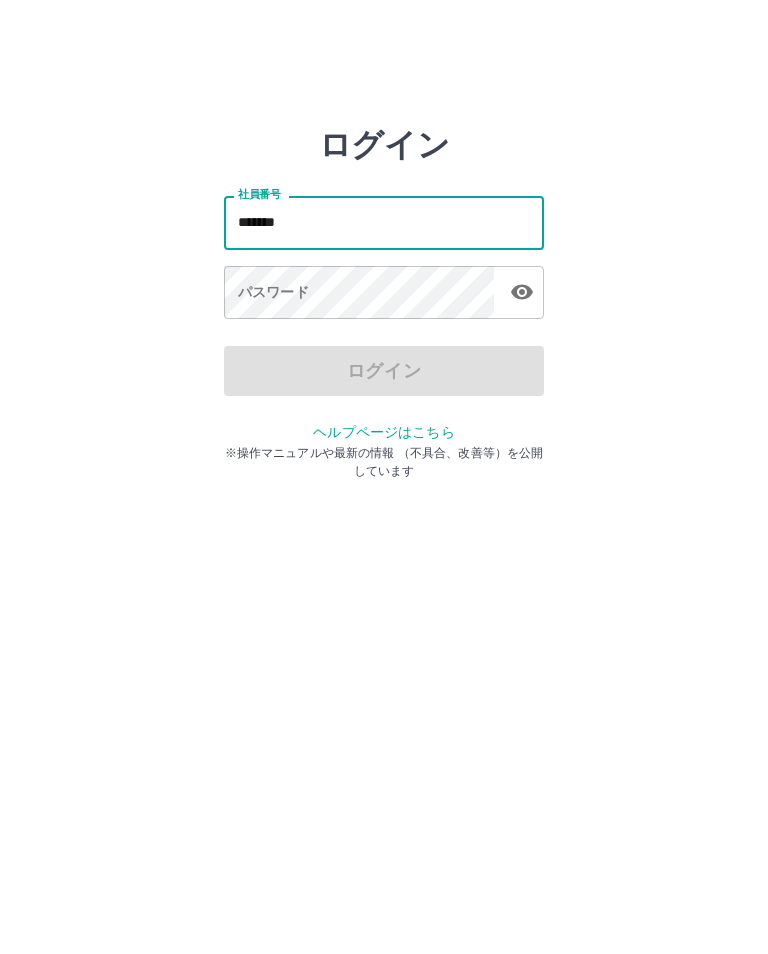 type on "*******" 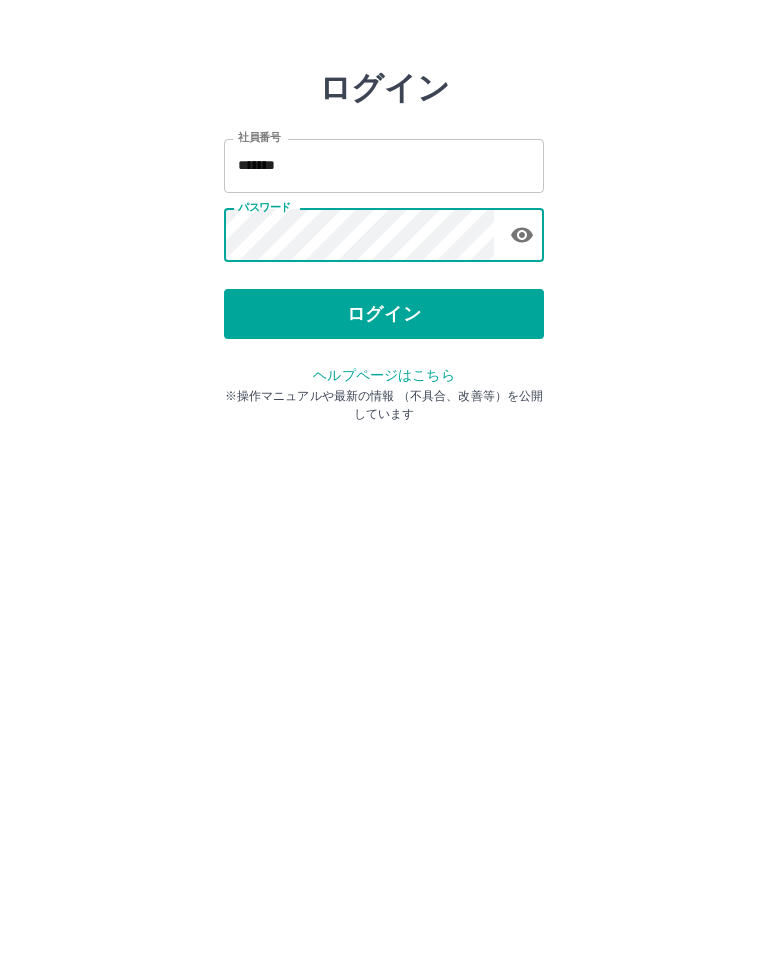 click on "社員番号 ******* 社員番号 パスワード パスワード" at bounding box center (384, 254) 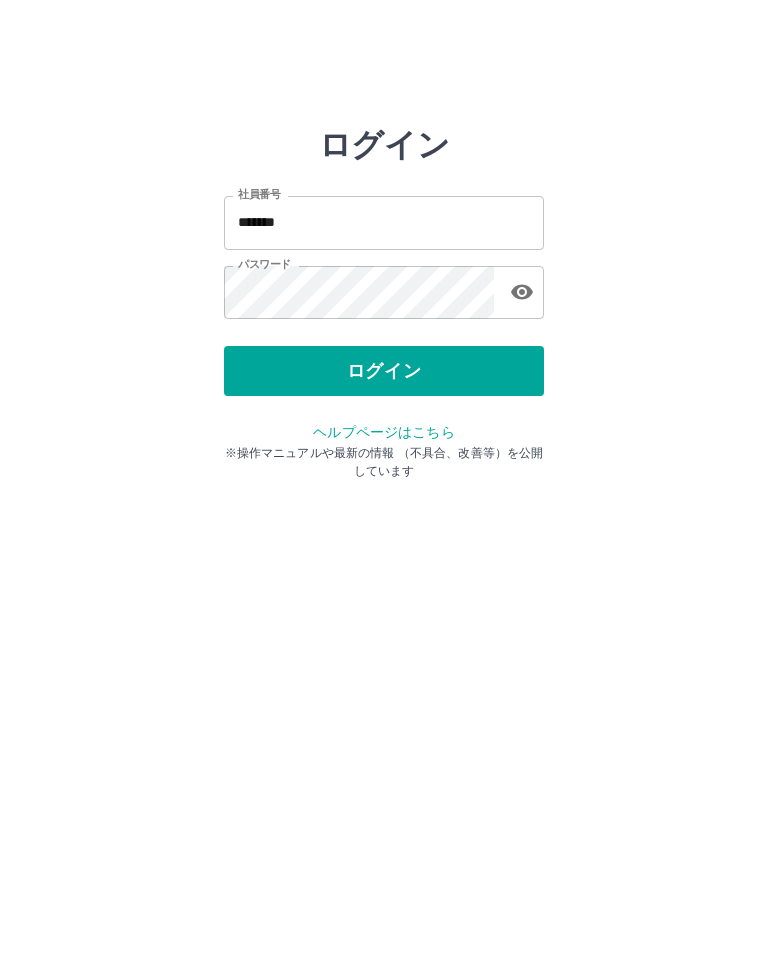 click on "ログイン" at bounding box center [384, 371] 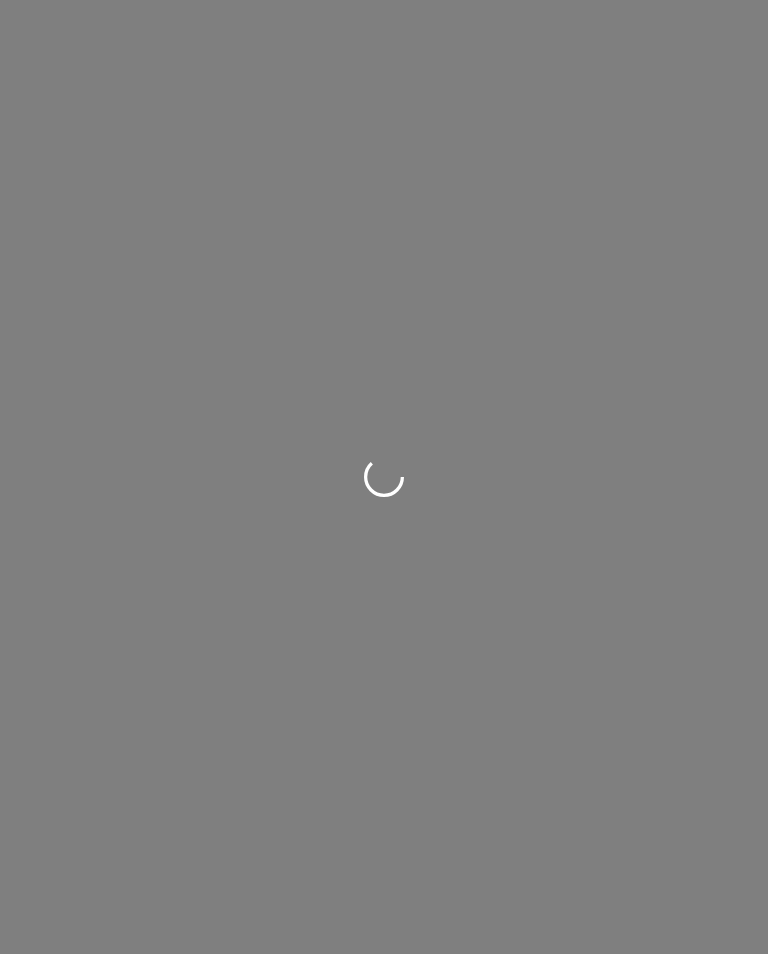scroll, scrollTop: 0, scrollLeft: 0, axis: both 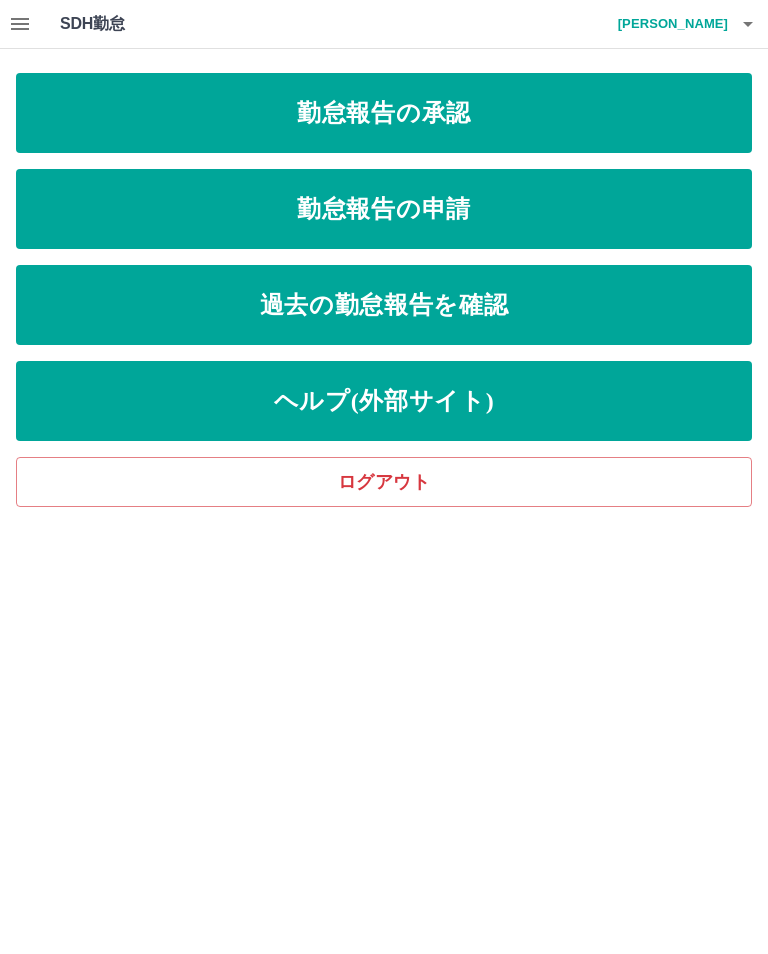 click on "勤怠報告の申請" at bounding box center [384, 209] 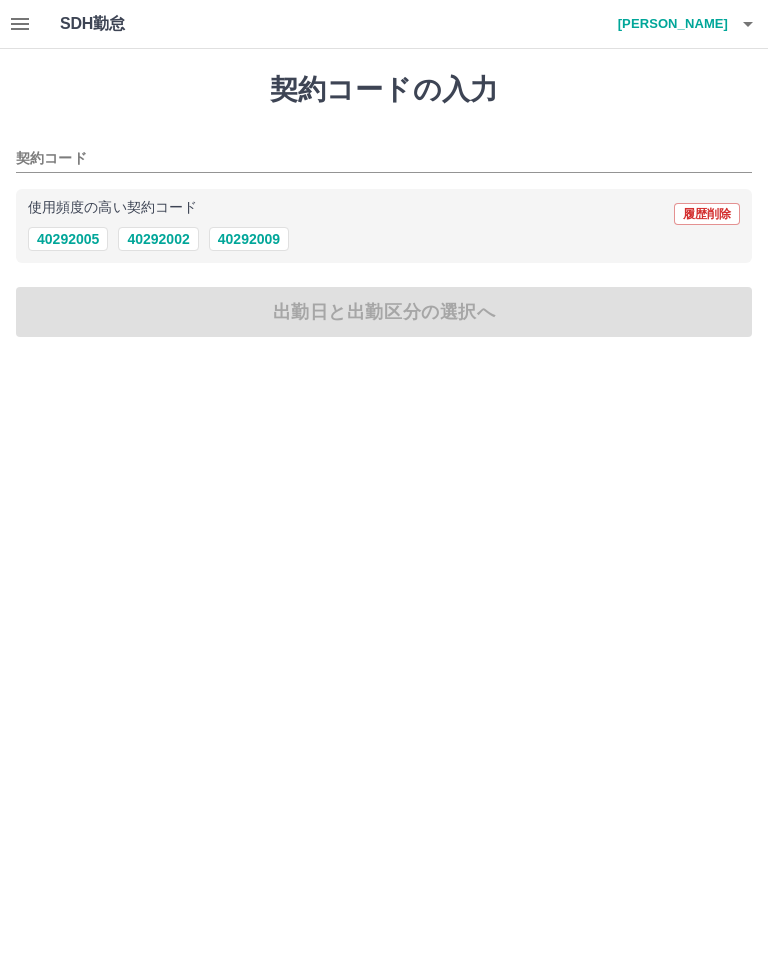 click on "40292009" at bounding box center (249, 239) 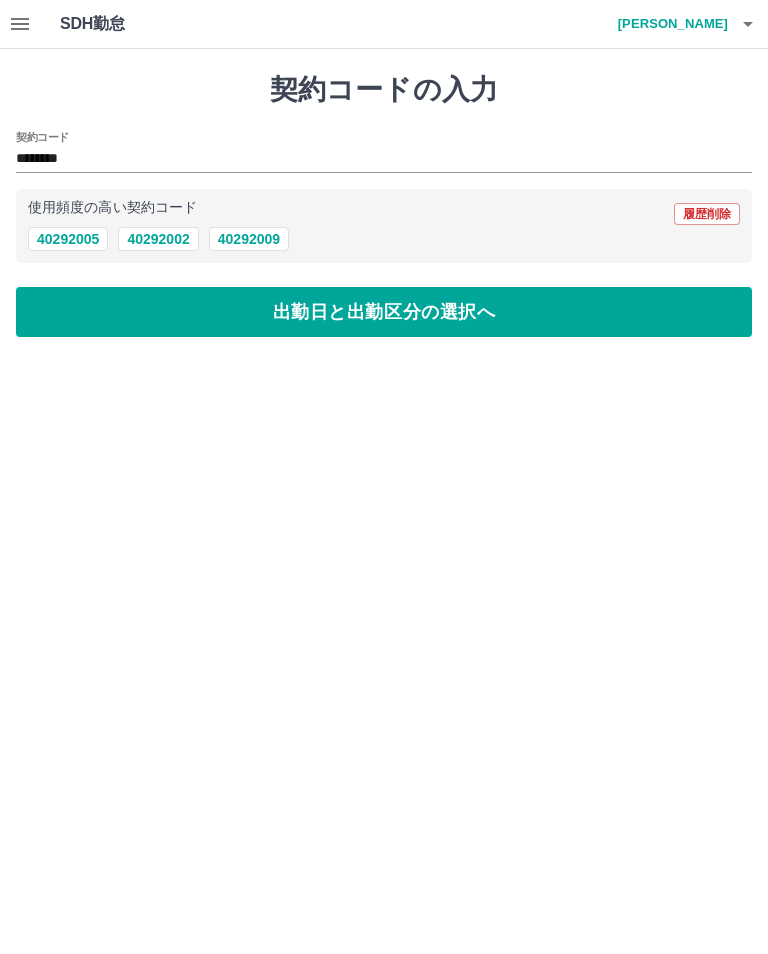 type on "********" 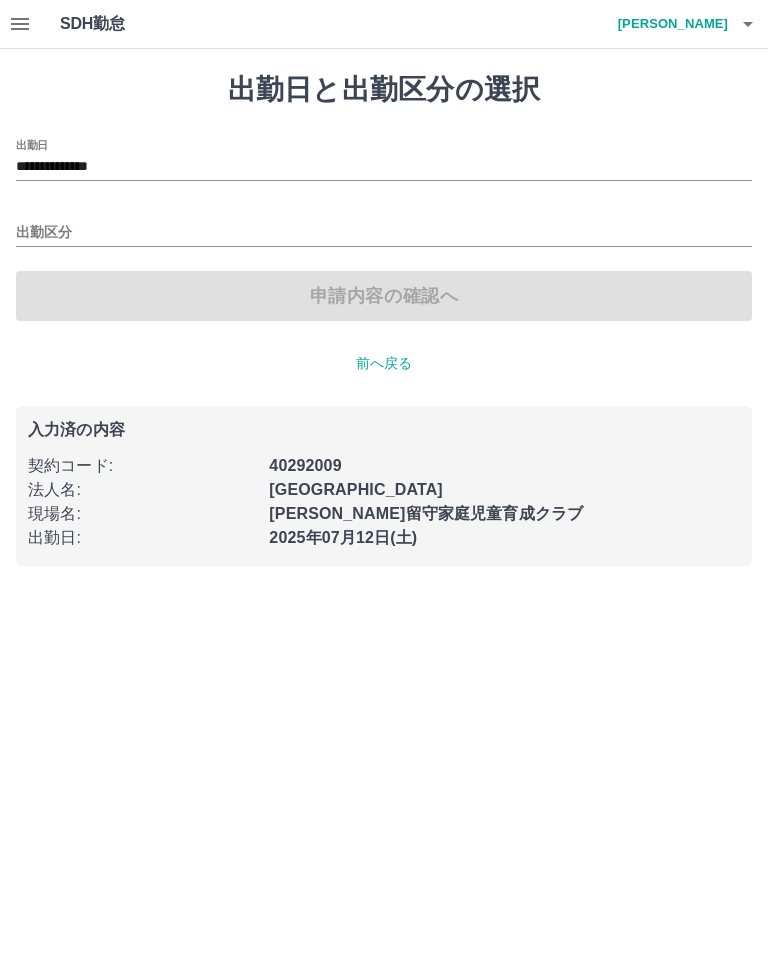 click on "出勤区分" at bounding box center (384, 233) 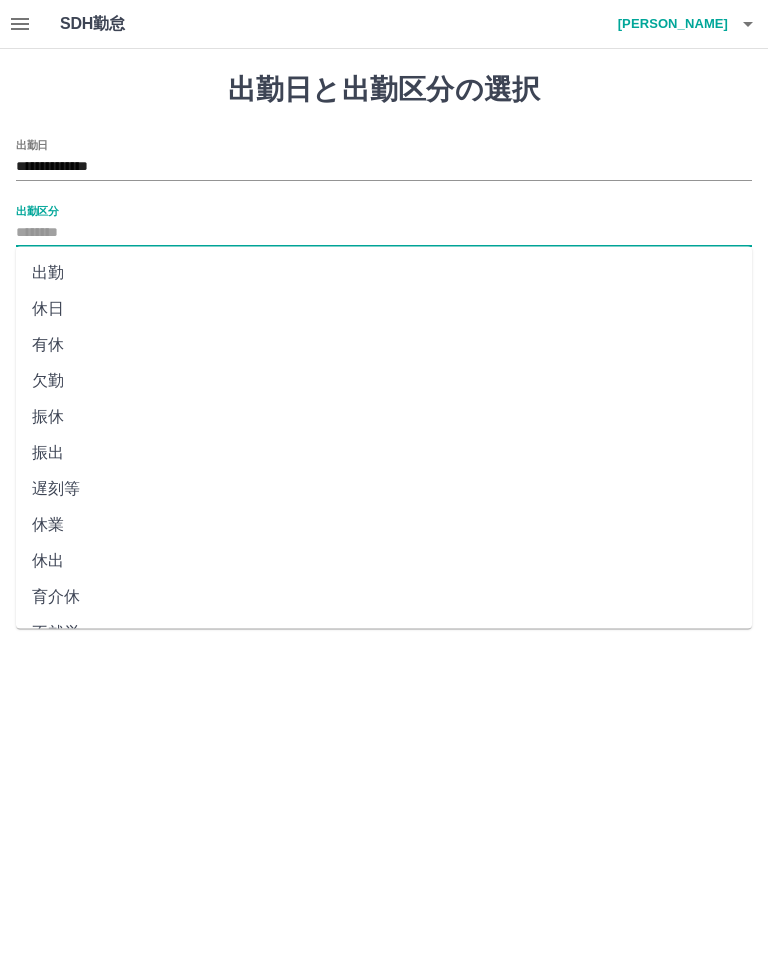 click on "出勤" at bounding box center (384, 273) 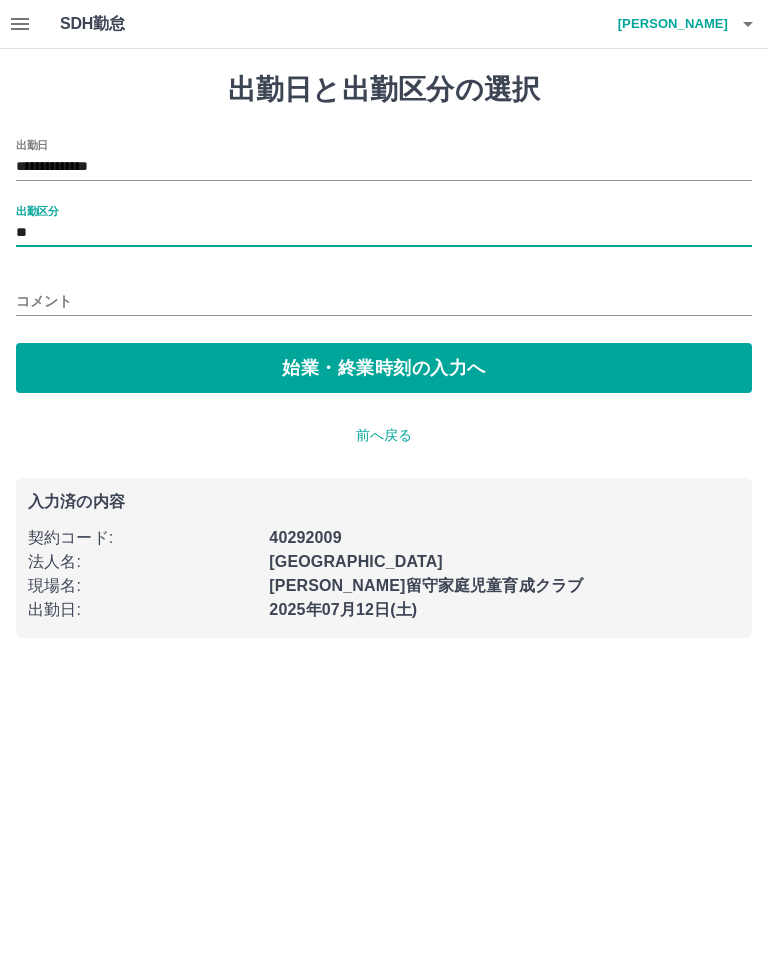 click on "始業・終業時刻の入力へ" at bounding box center (384, 368) 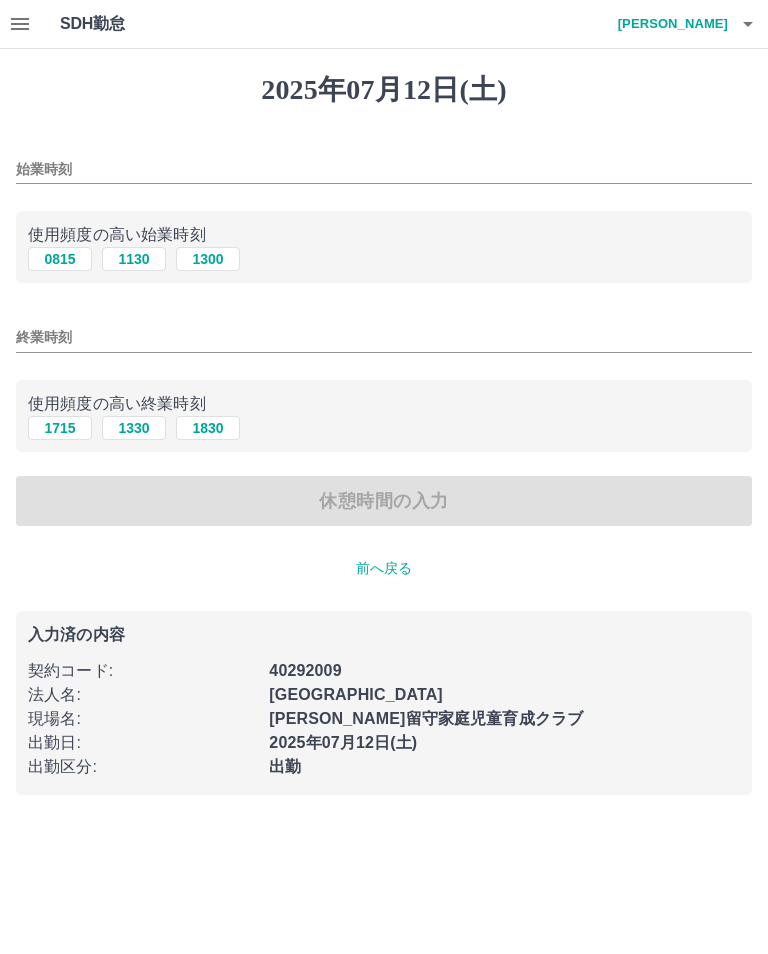 click on "使用頻度の高い始業時刻" at bounding box center (384, 235) 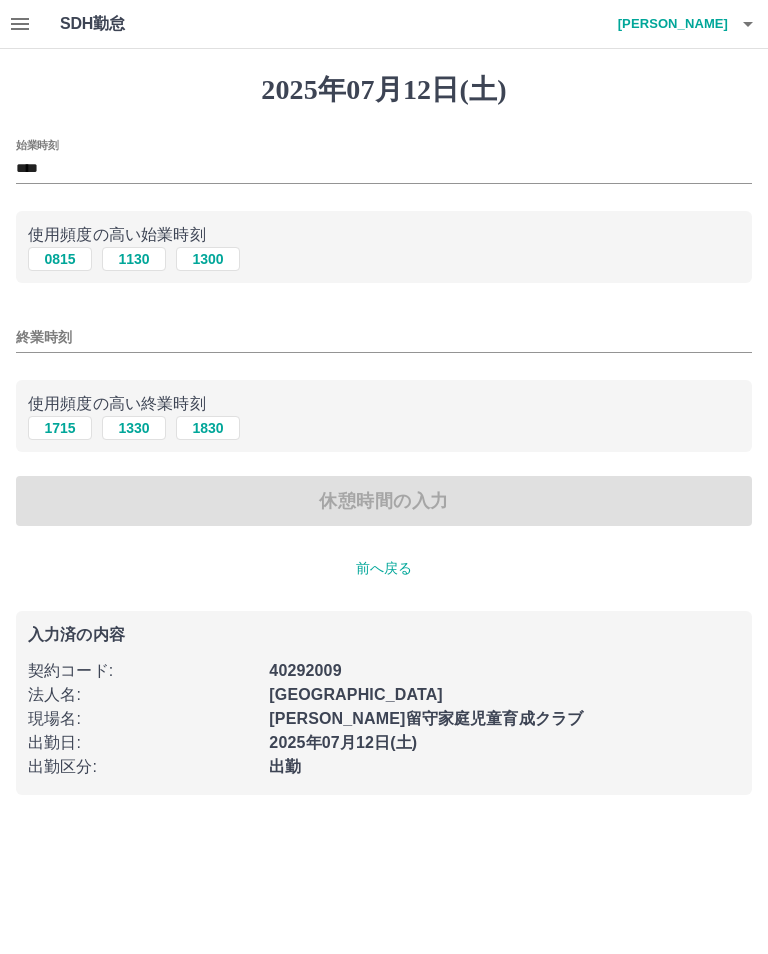 click on "1715" at bounding box center [60, 428] 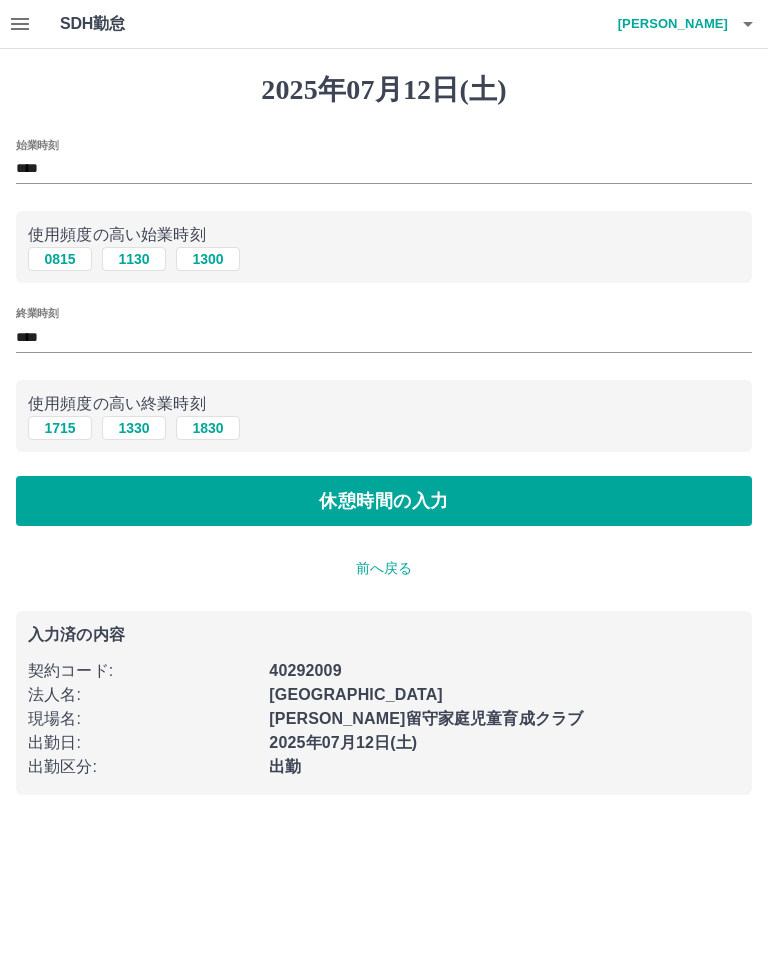 click on "休憩時間の入力" at bounding box center [384, 501] 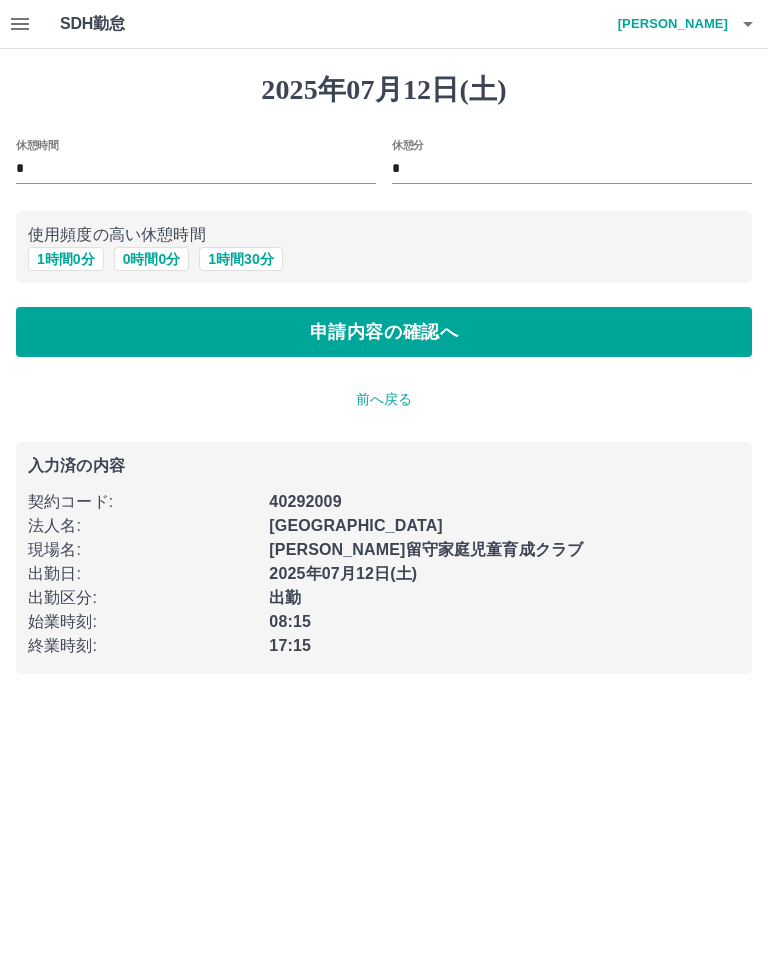 click on "1 時間 0 分" at bounding box center (66, 259) 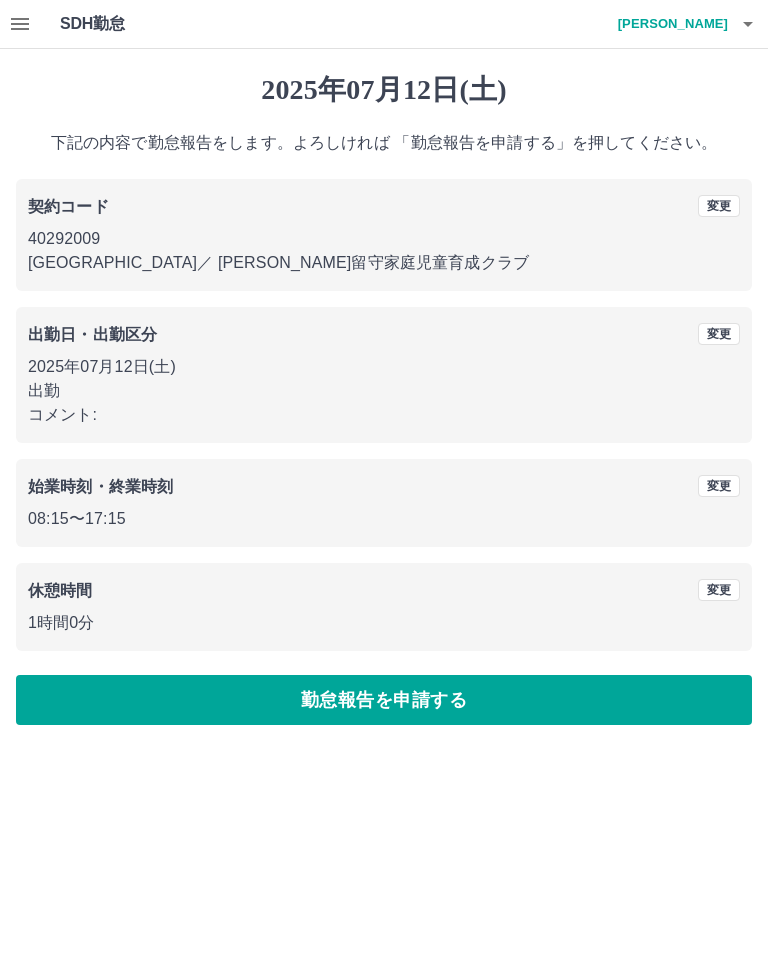 click on "勤怠報告を申請する" at bounding box center (384, 700) 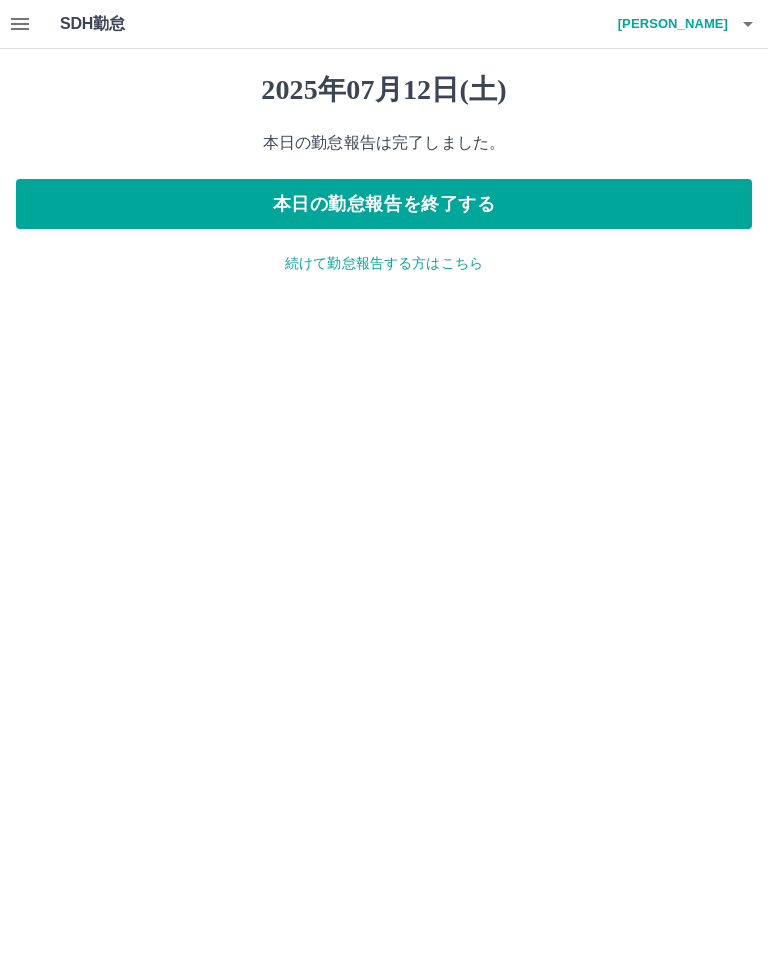 click 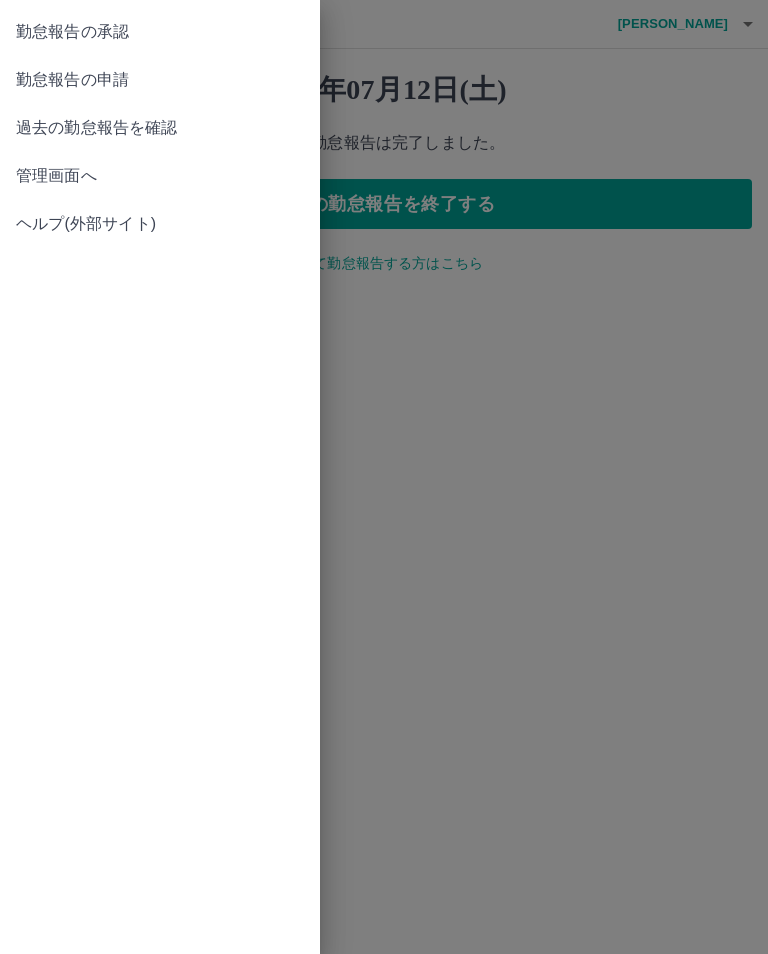 click on "勤怠報告の承認" at bounding box center (160, 32) 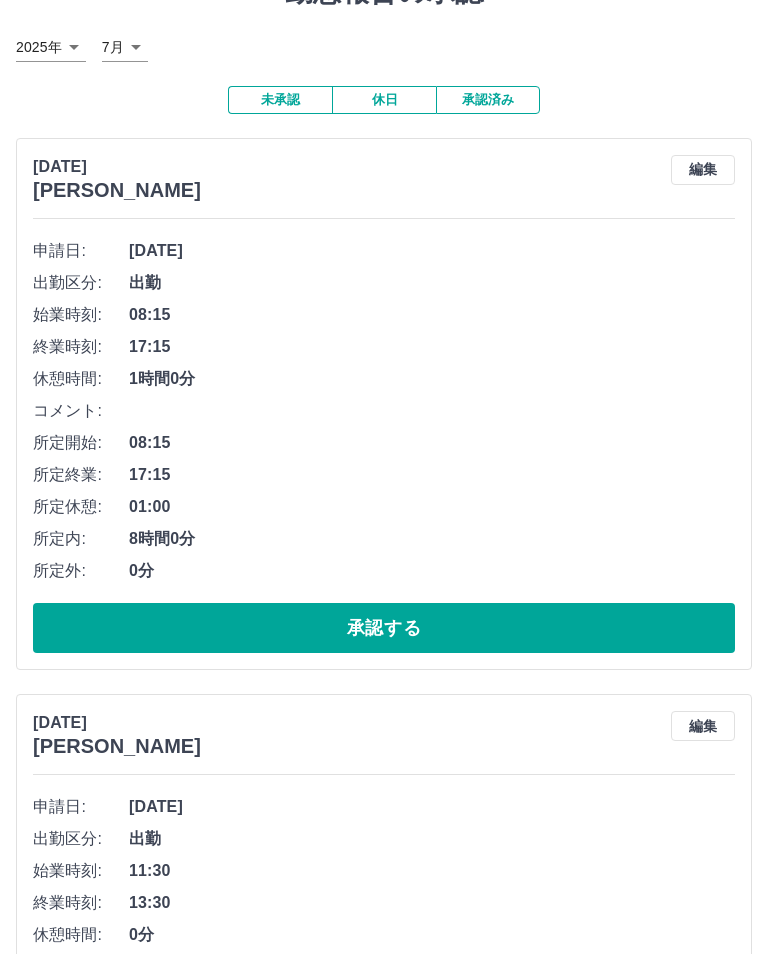 scroll, scrollTop: 100, scrollLeft: 0, axis: vertical 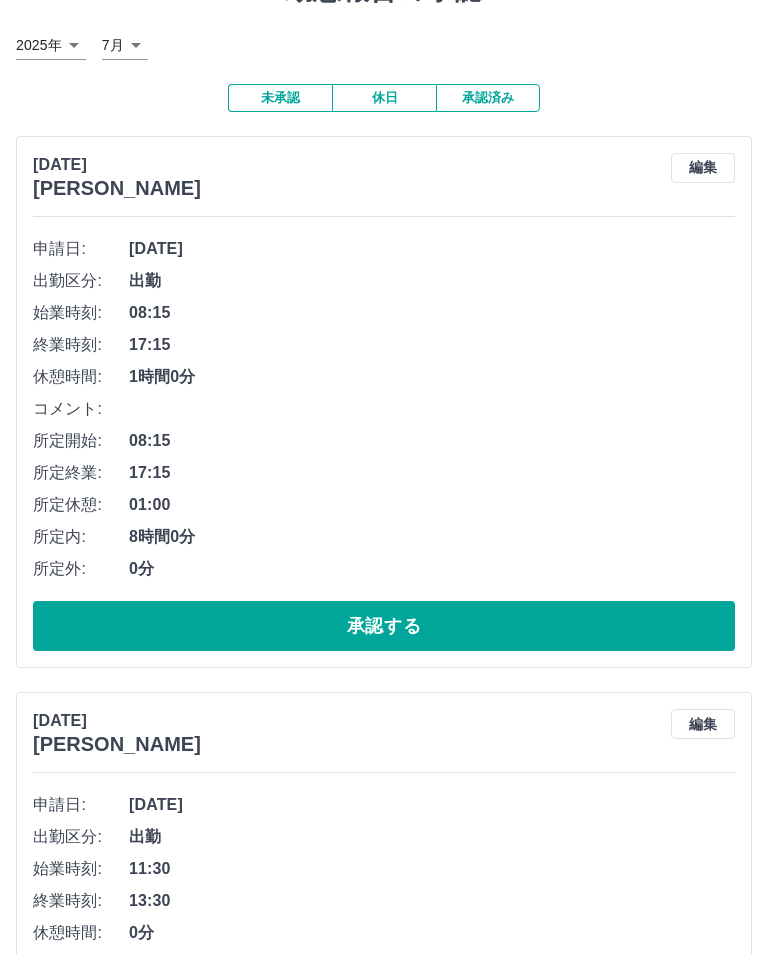 click on "承認する" at bounding box center [384, 626] 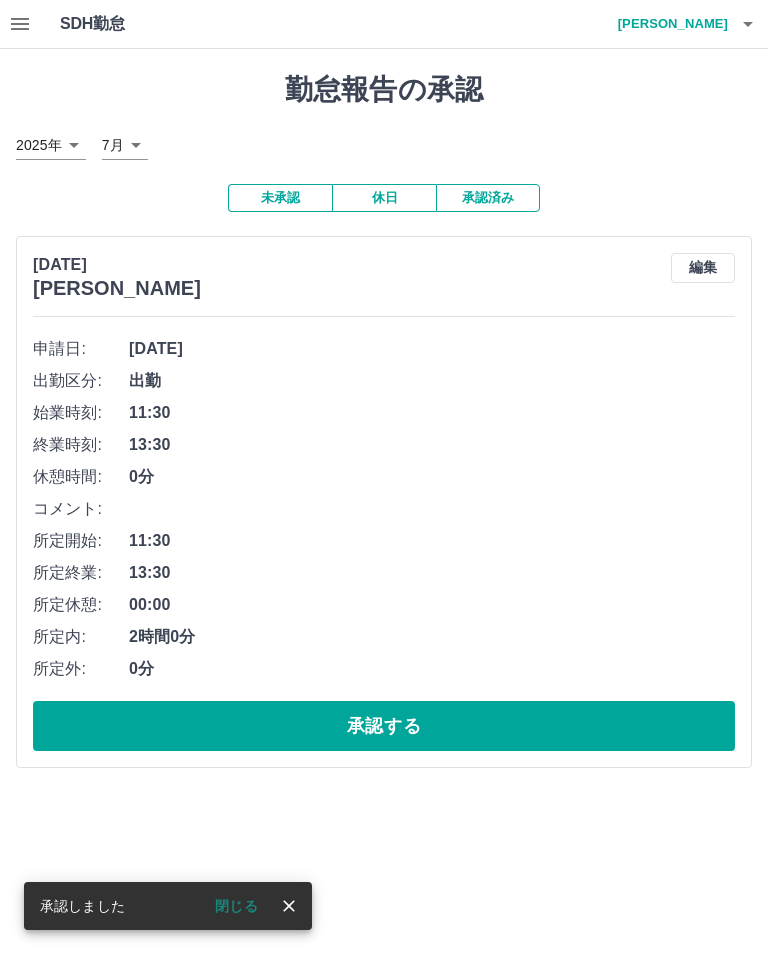 scroll, scrollTop: 0, scrollLeft: 0, axis: both 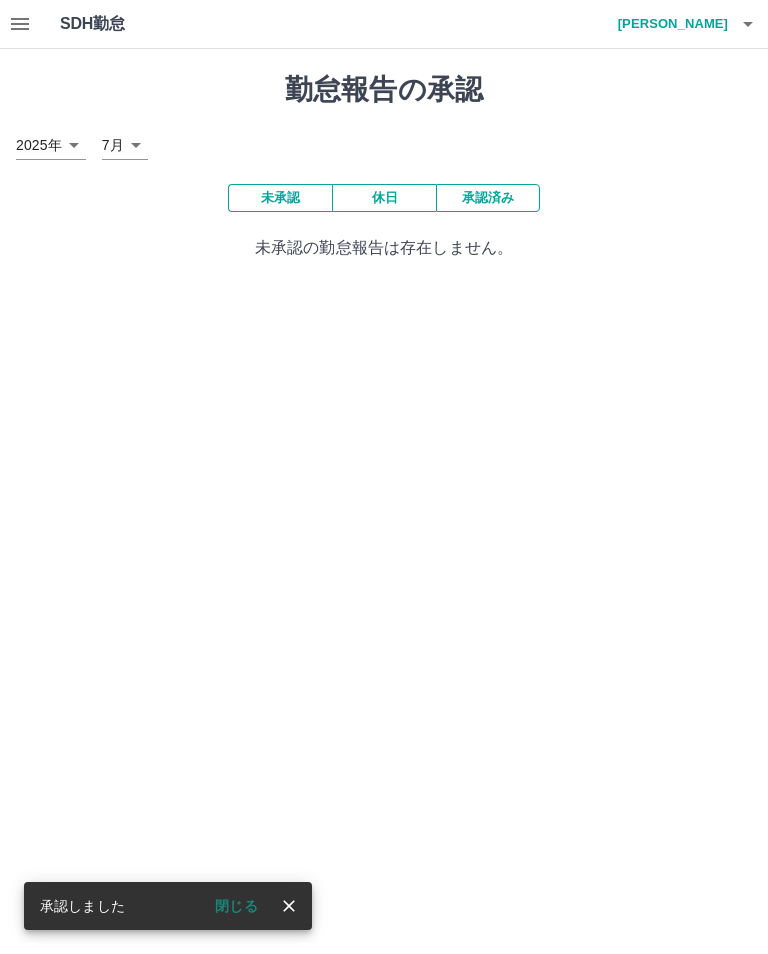click on "池松　千怜" at bounding box center [668, 24] 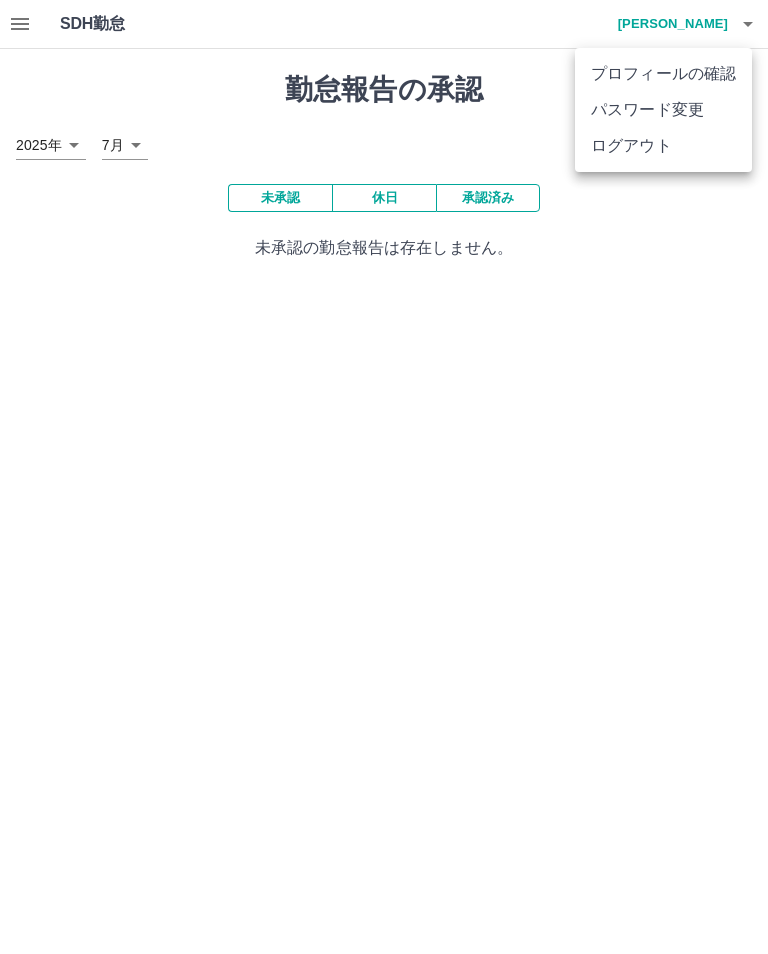 click on "ログアウト" at bounding box center [663, 146] 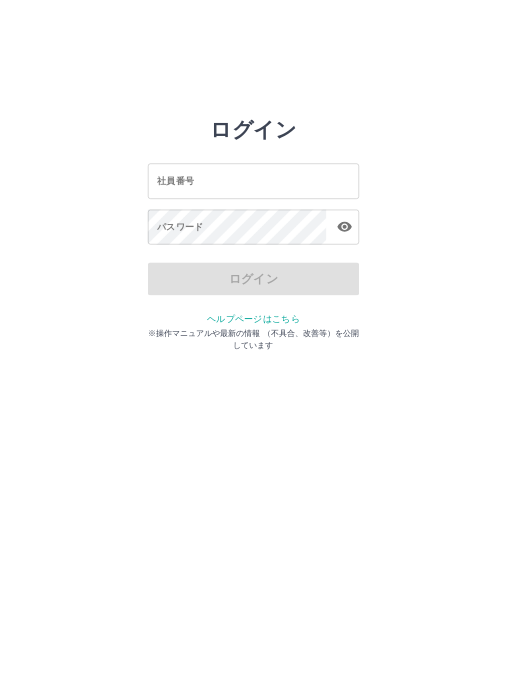 scroll, scrollTop: 0, scrollLeft: 0, axis: both 